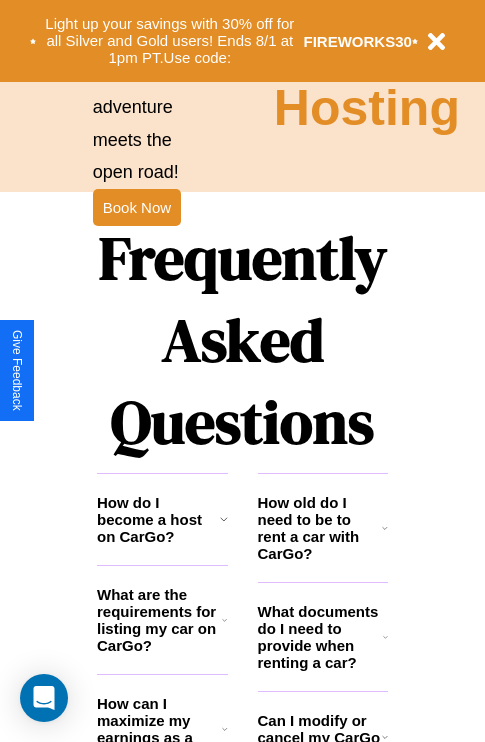 scroll, scrollTop: 2423, scrollLeft: 0, axis: vertical 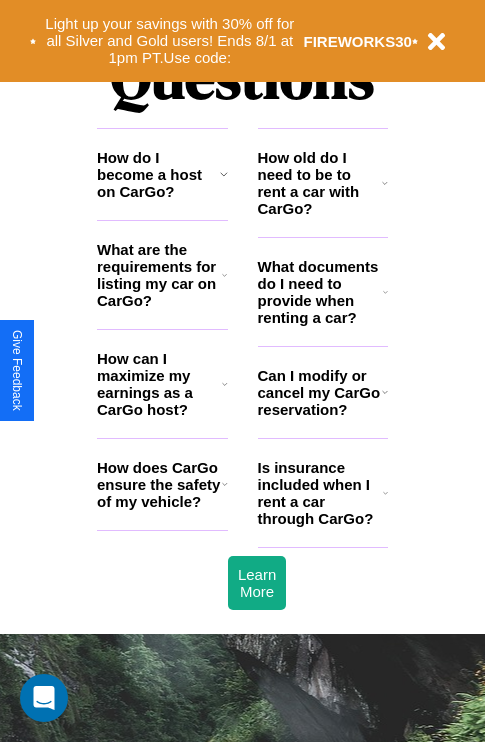click on "How does CarGo ensure the safety of my vehicle?" at bounding box center (159, 484) 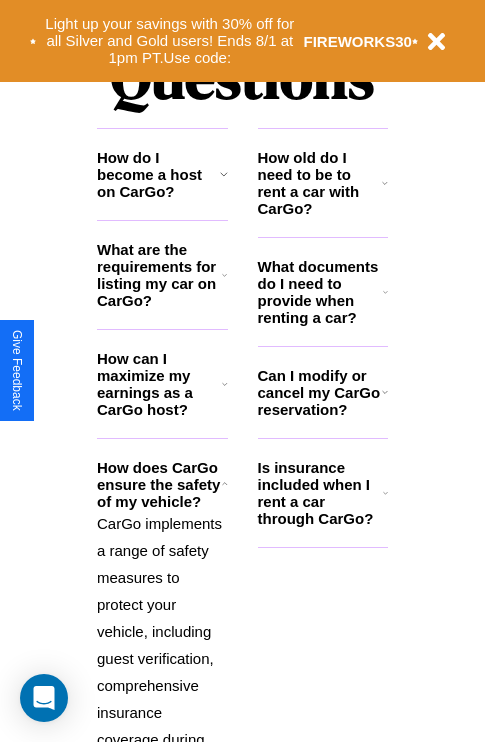 click on "Is insurance included when I rent a car through CarGo?" at bounding box center [320, 493] 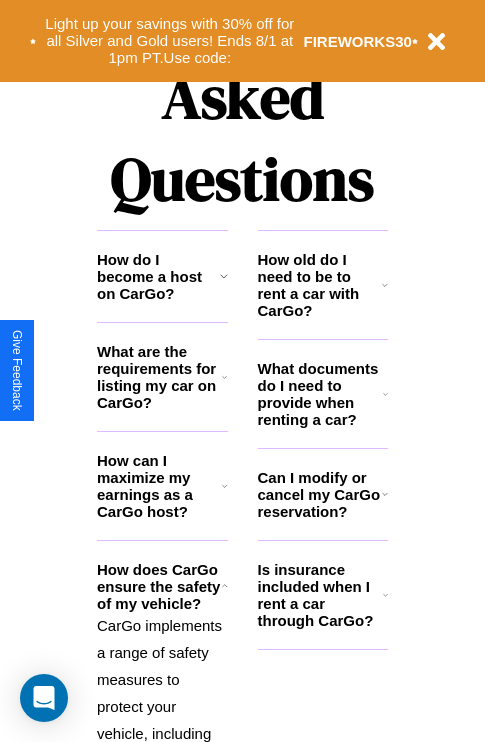 scroll, scrollTop: 1947, scrollLeft: 0, axis: vertical 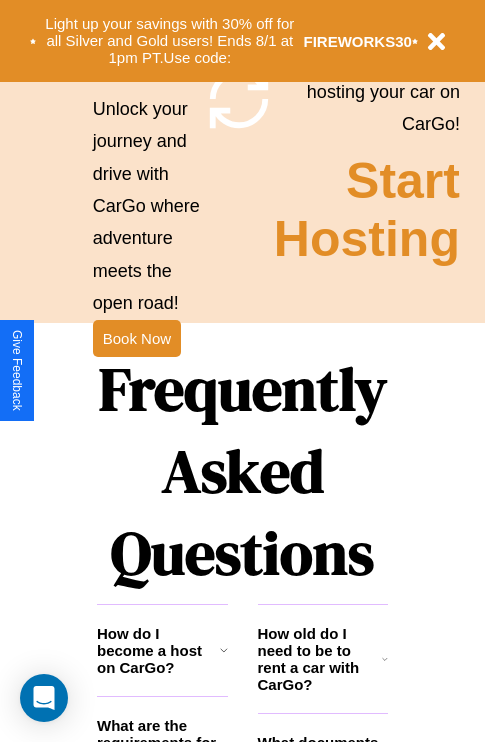 click on "Frequently Asked Questions" at bounding box center [242, 471] 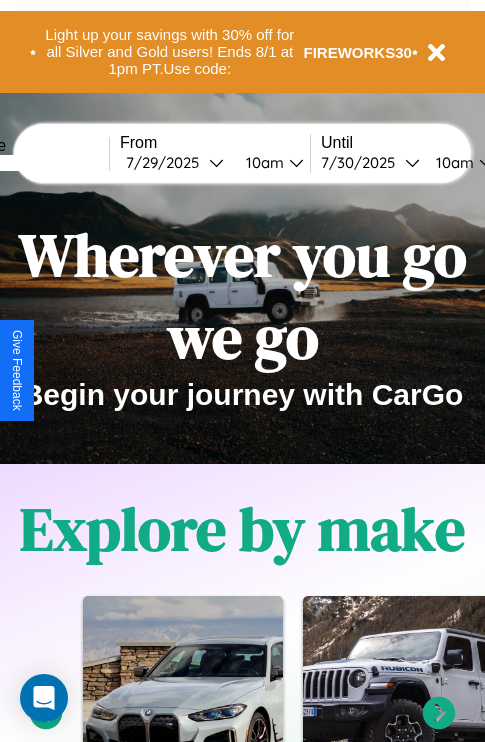 scroll, scrollTop: 0, scrollLeft: 0, axis: both 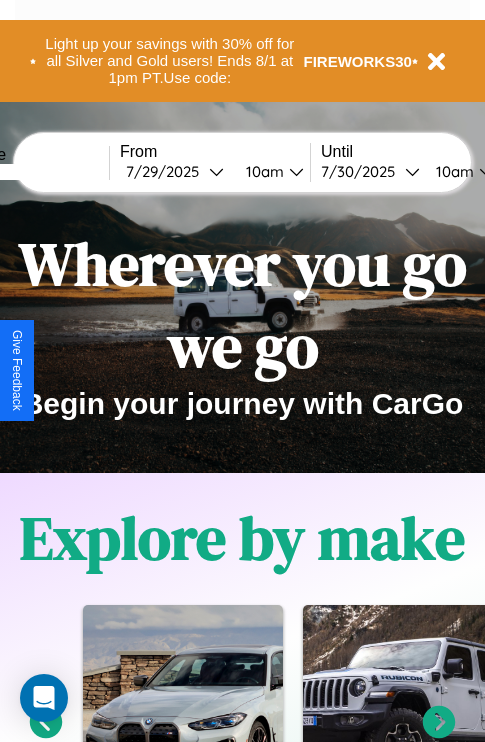 click at bounding box center (34, 172) 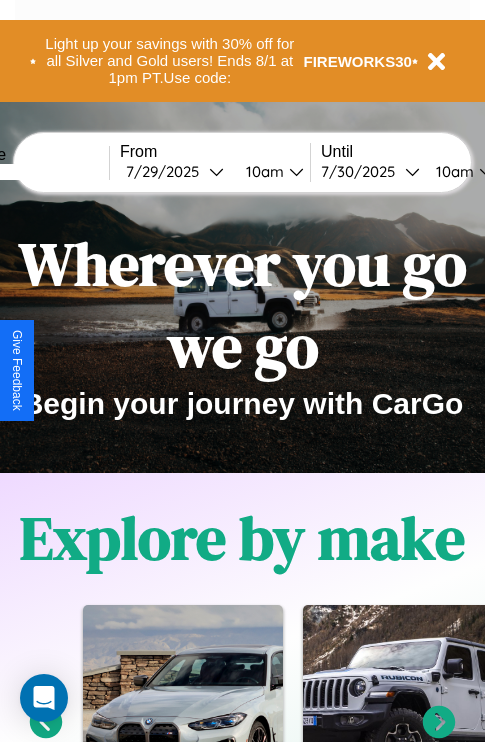 type on "******" 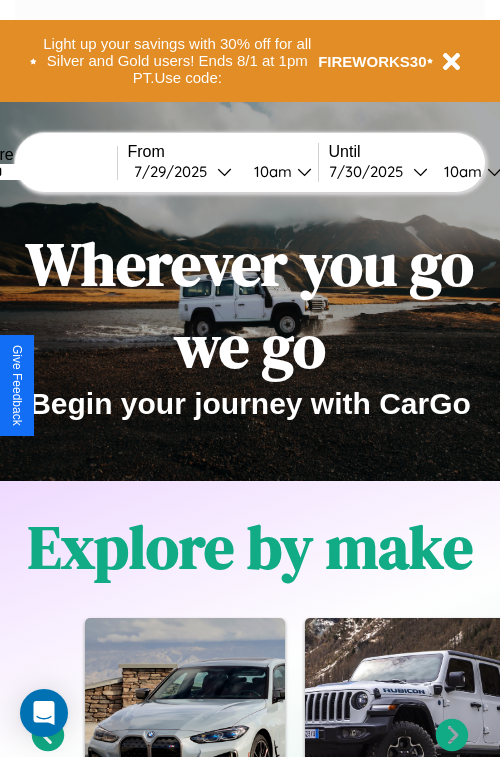 select on "*" 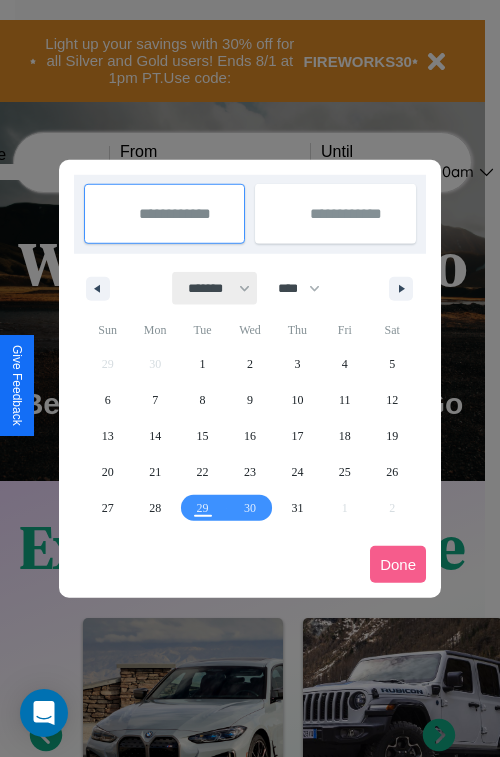 click on "******* ******** ***** ***** *** **** **** ****** ********* ******* ******** ********" at bounding box center [215, 288] 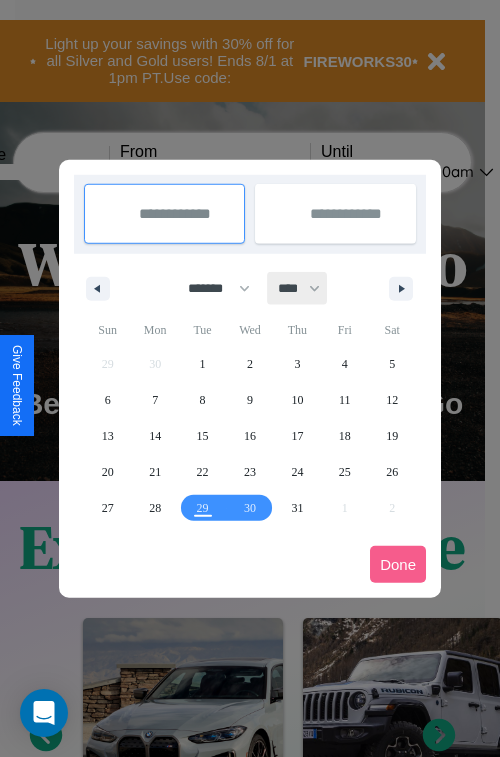 click on "**** **** **** **** **** **** **** **** **** **** **** **** **** **** **** **** **** **** **** **** **** **** **** **** **** **** **** **** **** **** **** **** **** **** **** **** **** **** **** **** **** **** **** **** **** **** **** **** **** **** **** **** **** **** **** **** **** **** **** **** **** **** **** **** **** **** **** **** **** **** **** **** **** **** **** **** **** **** **** **** **** **** **** **** **** **** **** **** **** **** **** **** **** **** **** **** **** **** **** **** **** **** **** **** **** **** **** **** **** **** **** **** **** **** **** **** **** **** **** **** ****" at bounding box center (298, 288) 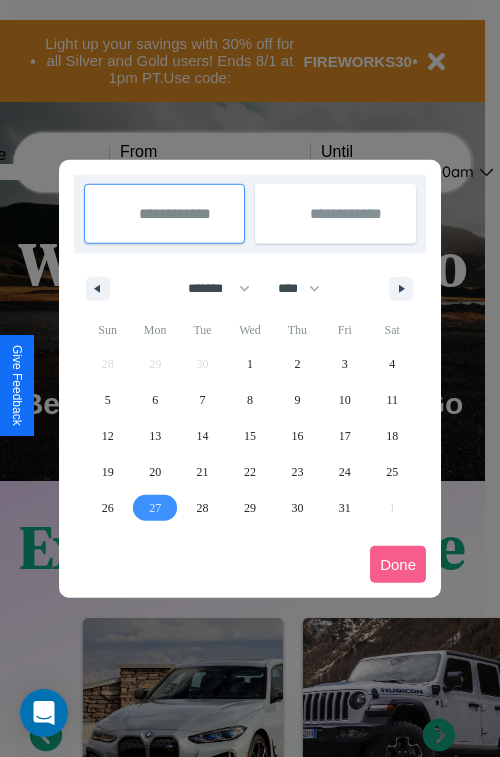 click on "27" at bounding box center [155, 508] 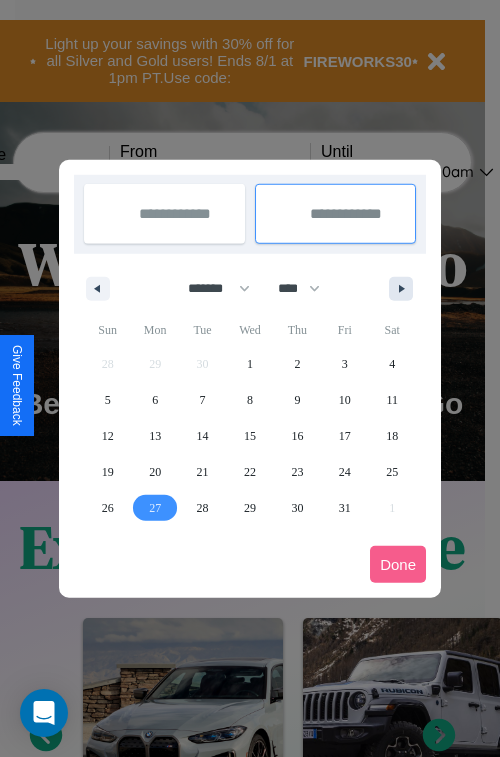 click at bounding box center [405, 289] 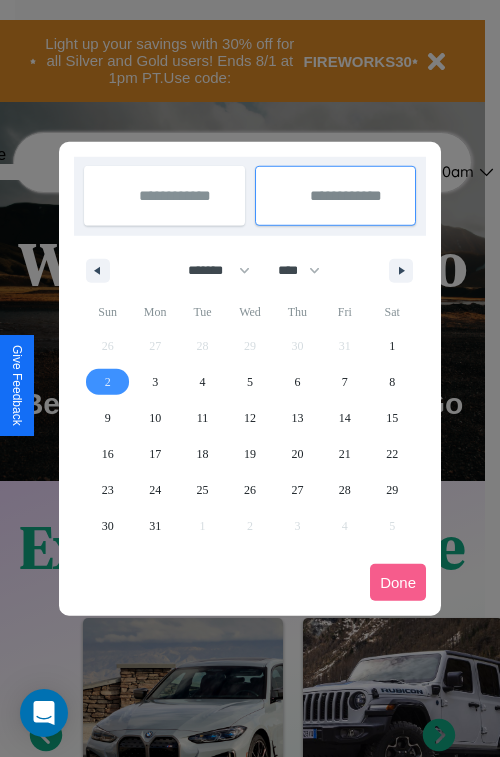 click on "2" at bounding box center (108, 382) 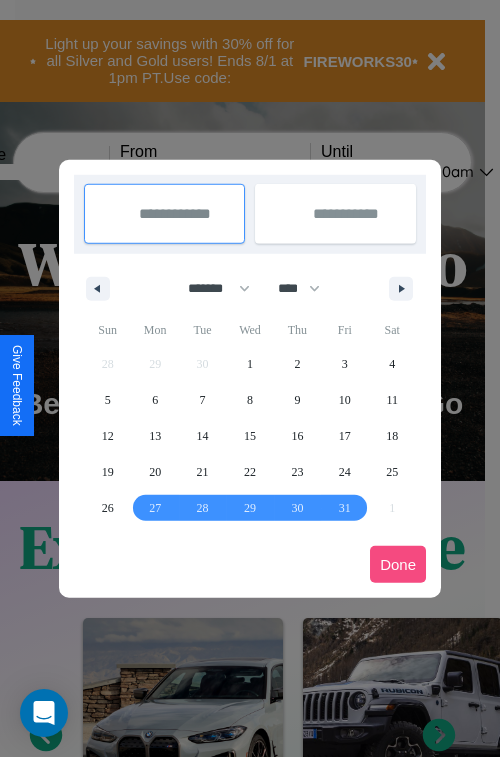 click on "Done" at bounding box center (398, 564) 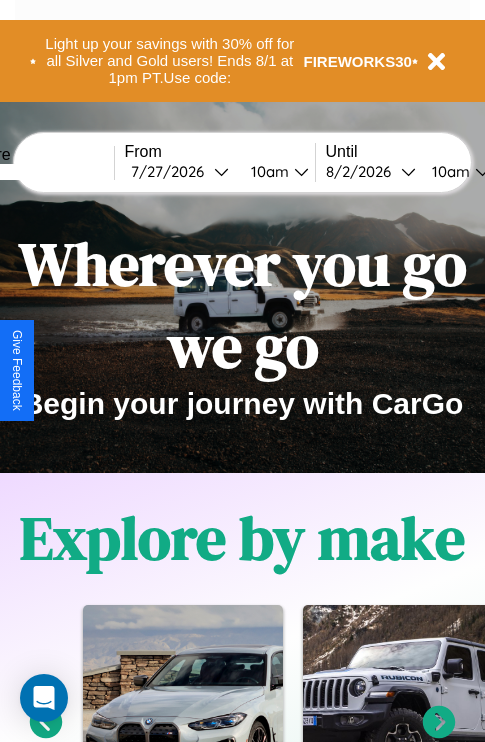 scroll, scrollTop: 0, scrollLeft: 72, axis: horizontal 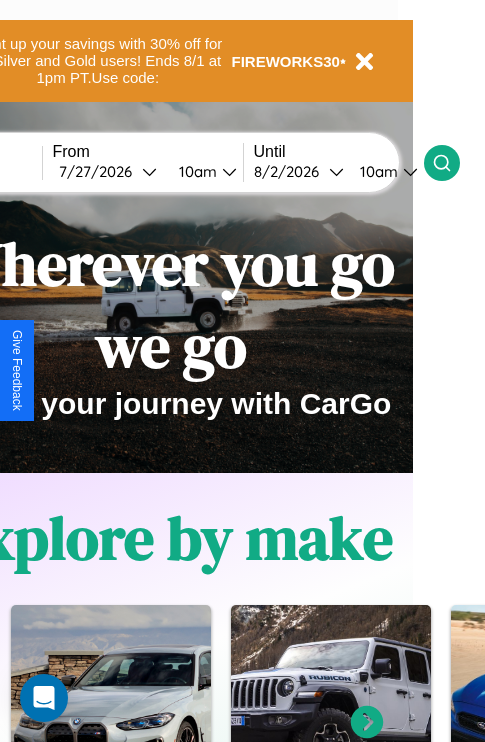 click 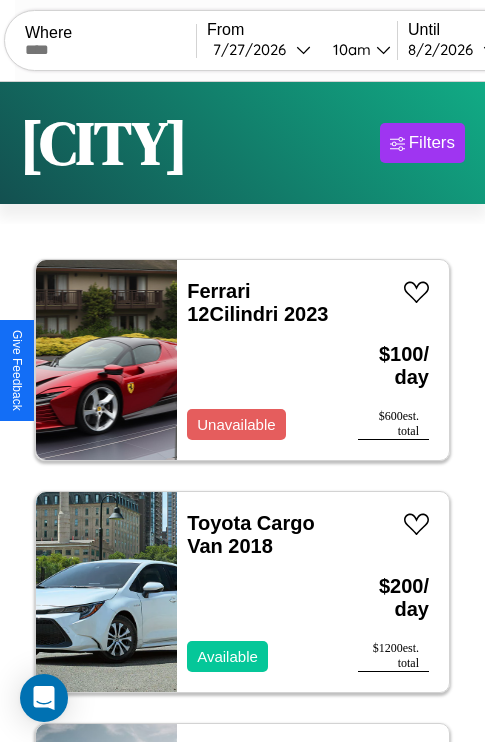 scroll, scrollTop: 89, scrollLeft: 0, axis: vertical 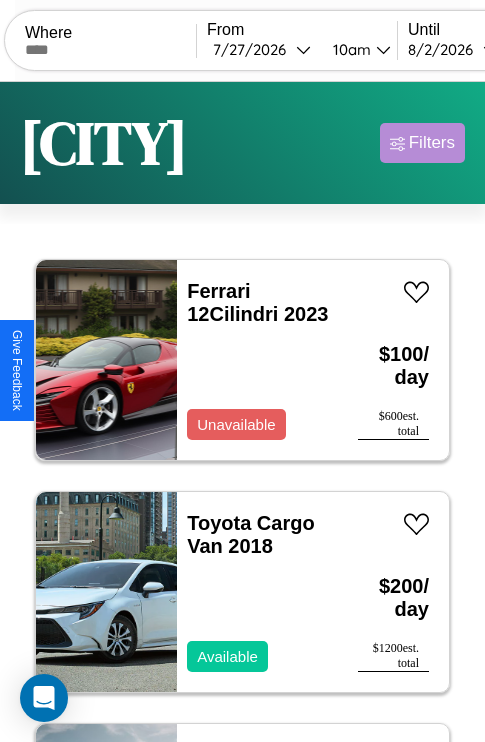 click on "Filters" at bounding box center (432, 143) 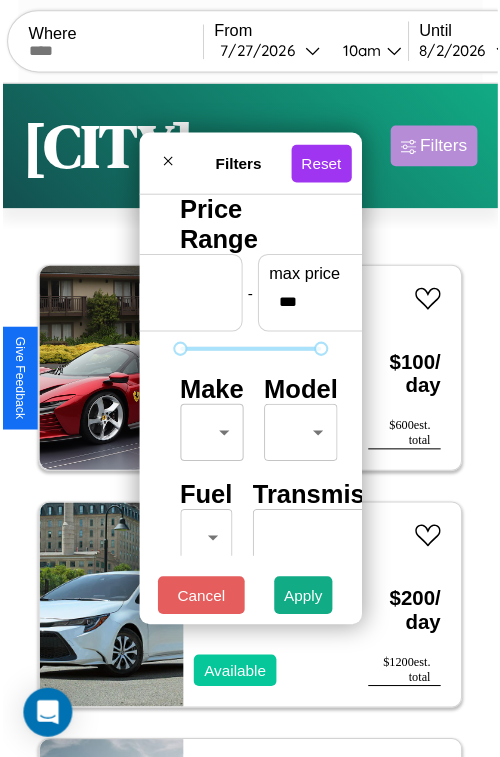 scroll, scrollTop: 59, scrollLeft: 0, axis: vertical 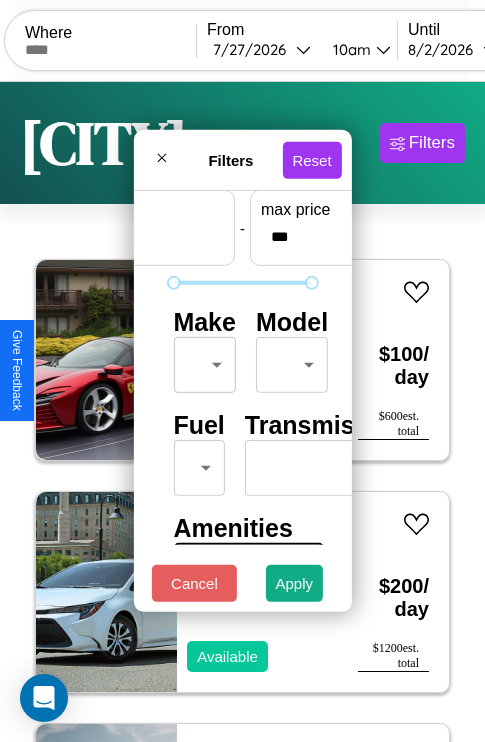 click on "CarGo Where From [DATE] [TIME] Until [DATE] [TIME] Become a Host Login Sign Up [CITY] Filters 22  cars in this area These cars can be picked up in this city. Ferrari   12Cilindri   2023 Unavailable $ 100  / day $ 600  est. total Toyota   Cargo Van   2018 Available $ 200  / day $ 1200  est. total Ford   LNT9000   2014 Available $ 80  / day $ 480  est. total Bentley   Flying Spur   2019 Unavailable $ 110  / day $ 660  est. total Subaru   Outback   2014 Available $ 50  / day $ 300  est. total Kia   EV9   2020 Available $ 70  / day $ 420  est. total Kia   Carnival   2019 Available $ 120  / day $ 720  est. total Lincoln   Mark   2022 Available $ 140  / day $ 840  est. total Volkswagen   Atlas Cross Sport   2016 Available $ 200  / day $ 1200  est. total Kia   EV9   2021 Available $ 190  / day $ 1140  est. total Mazda   CX-3   2019 Available $ 130  / day $ 780  est. total Mercedes   EQC-Class   2022 Available $ 100  / day $ 600  est. total Hyundai   Excel   2022 Available $ 40  / day $ 240  est. total     $" at bounding box center (242, 412) 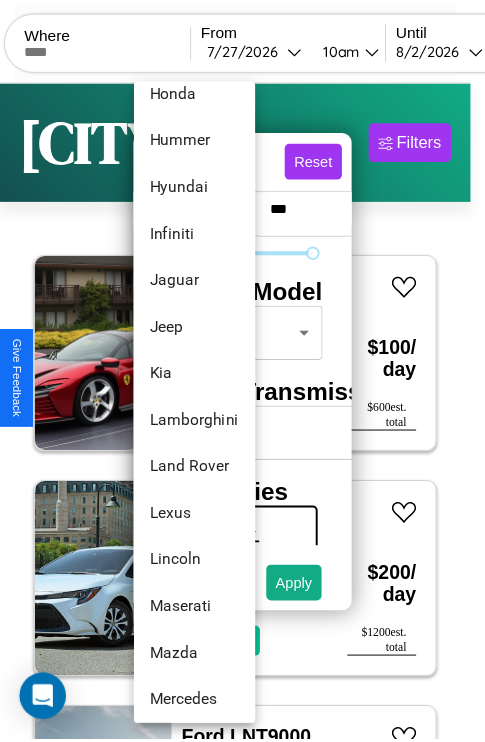 scroll, scrollTop: 1083, scrollLeft: 0, axis: vertical 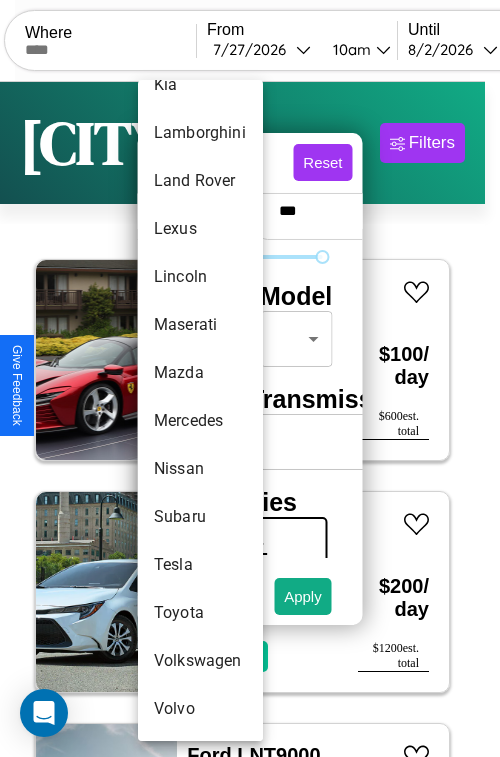 click on "Volvo" at bounding box center [200, 709] 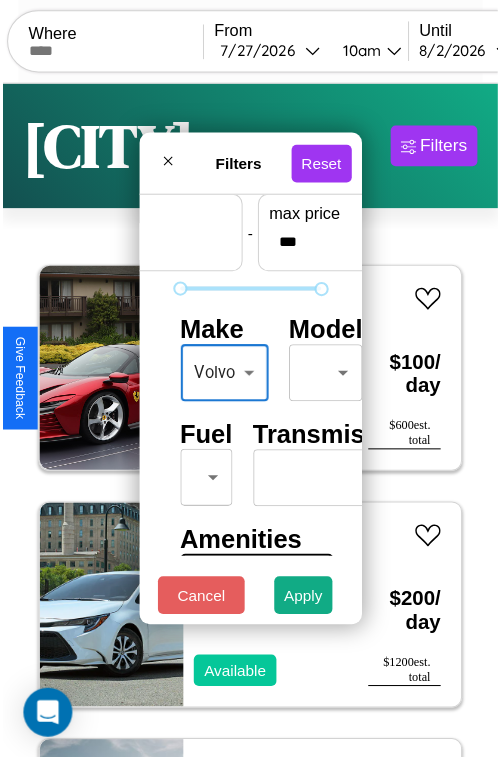 scroll, scrollTop: 162, scrollLeft: 0, axis: vertical 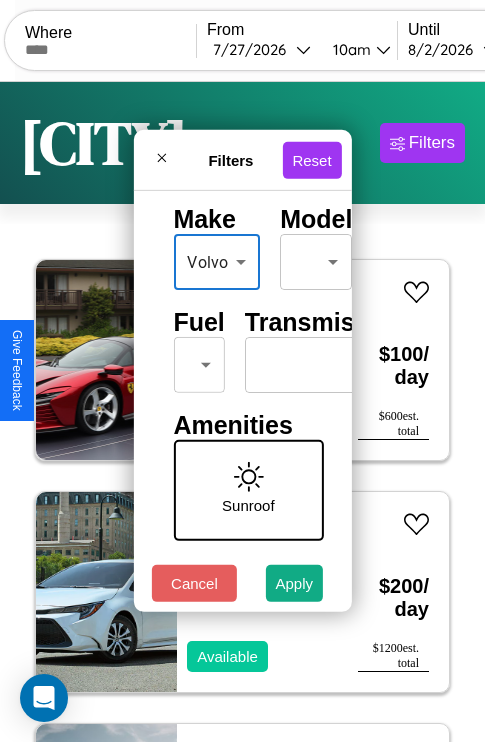 click on "CarGo Where From [DATE] [TIME] Until [DATE] [TIME] Become a Host Login Sign Up [CITY] Filters 22  cars in this area These cars can be picked up in this city. Ferrari   12Cilindri   2023 Unavailable $ 100  / day $ 600  est. total Toyota   Cargo Van   2018 Available $ 200  / day $ 1200  est. total Ford   LNT9000   2014 Available $ 80  / day $ 480  est. total Bentley   Flying Spur   2019 Unavailable $ 110  / day $ 660  est. total Subaru   Outback   2014 Available $ 50  / day $ 300  est. total Kia   EV9   2020 Available $ 70  / day $ 420  est. total Kia   Carnival   2019 Available $ 120  / day $ 720  est. total Lincoln   Mark   2022 Available $ 140  / day $ 840  est. total Volkswagen   Atlas Cross Sport   2016 Available $ 200  / day $ 1200  est. total Kia   EV9   2021 Available $ 190  / day $ 1140  est. total Mazda   CX-3   2019 Available $ 130  / day $ 780  est. total Mercedes   EQC-Class   2022 Available $ 100  / day $ 600  est. total Hyundai   Excel   2022 Available $ 40  / day $ 240  est. total     $" at bounding box center (242, 412) 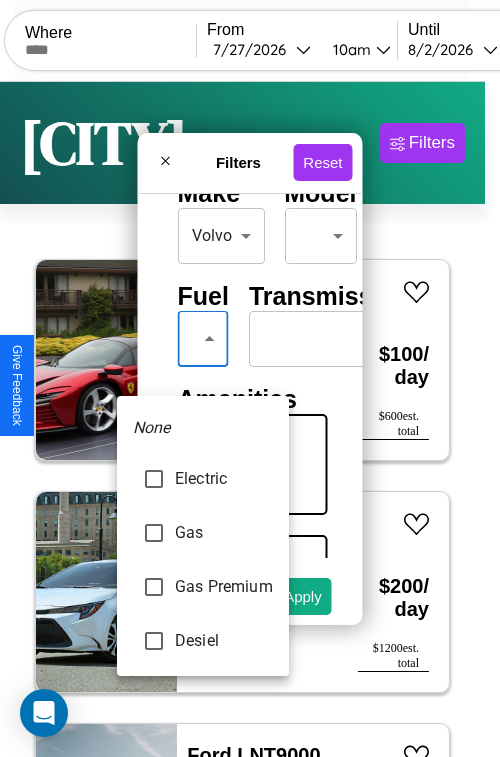 type on "******" 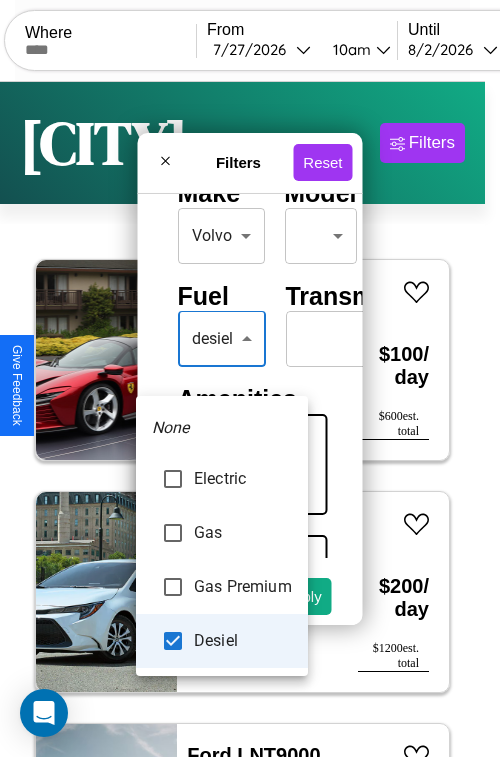 click at bounding box center (250, 378) 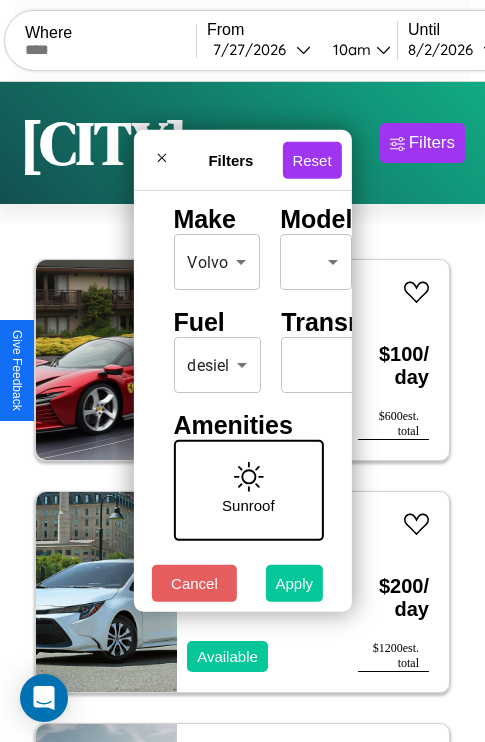 click on "Apply" at bounding box center [295, 583] 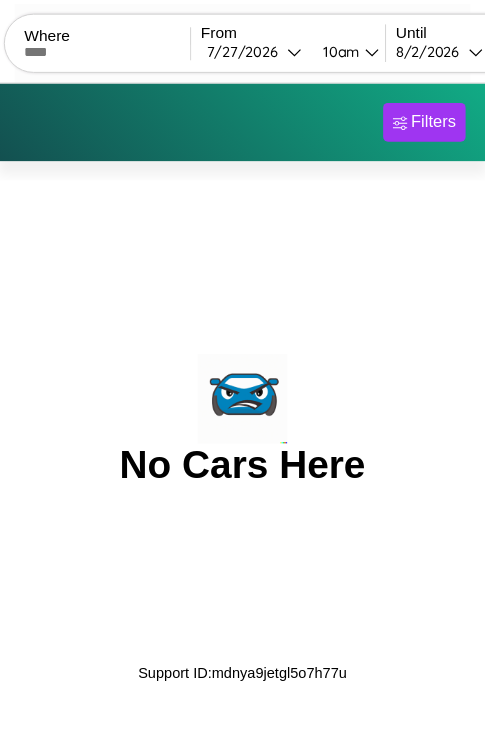 scroll, scrollTop: 0, scrollLeft: 0, axis: both 